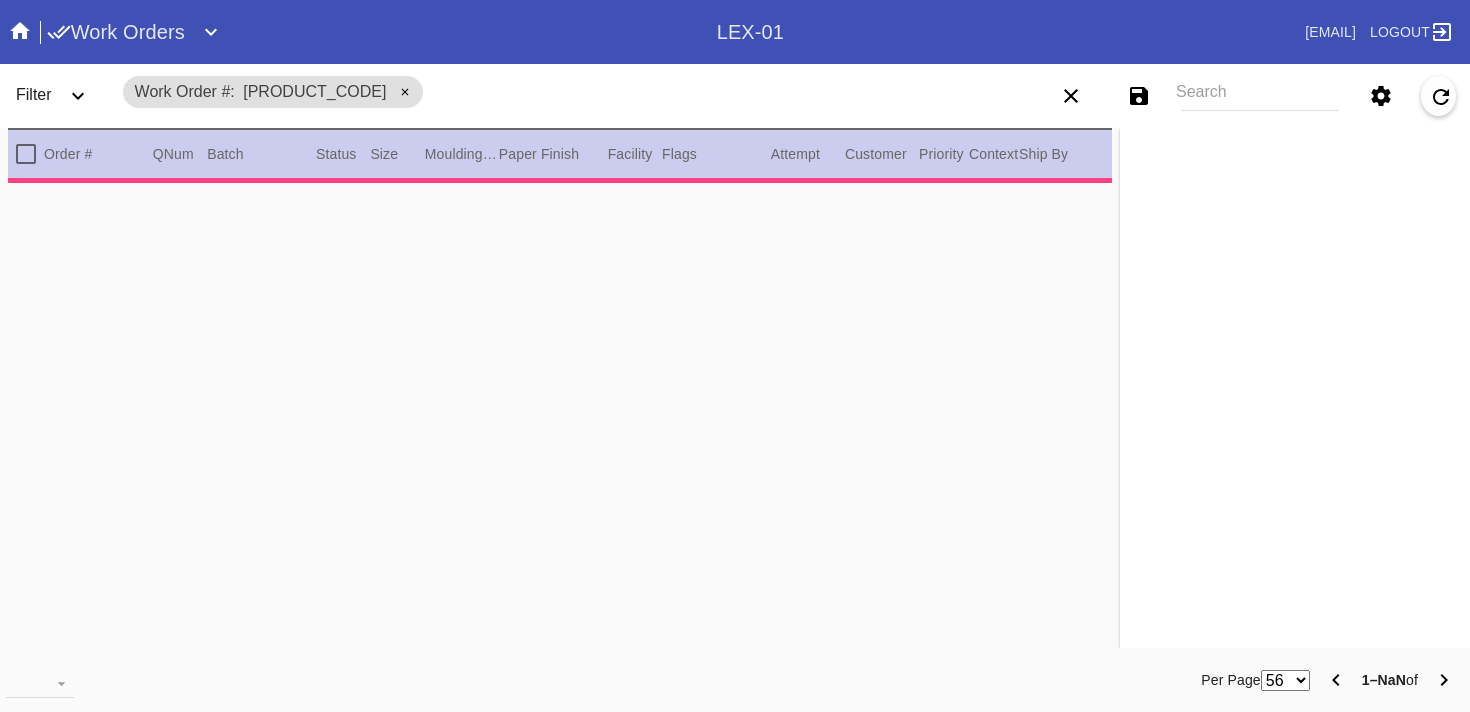scroll, scrollTop: 0, scrollLeft: 0, axis: both 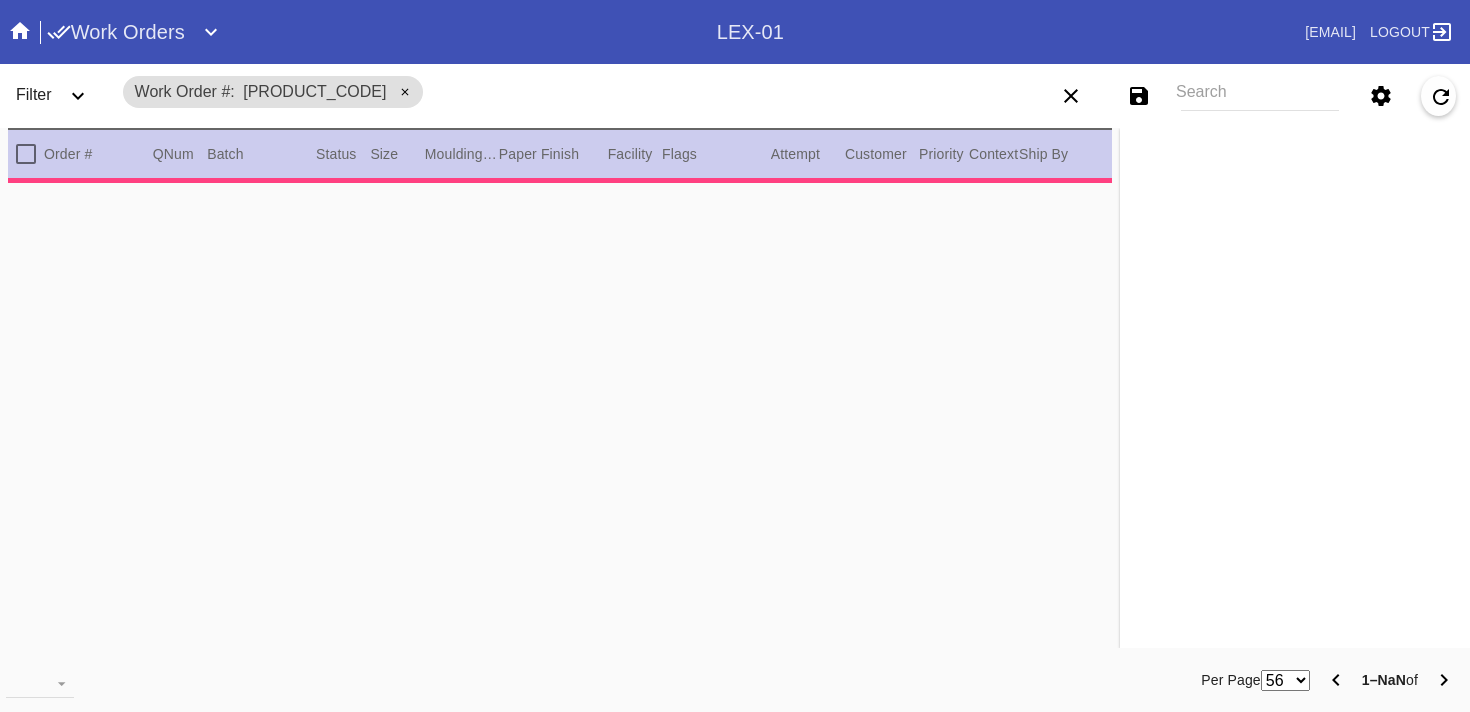 type on "1.5" 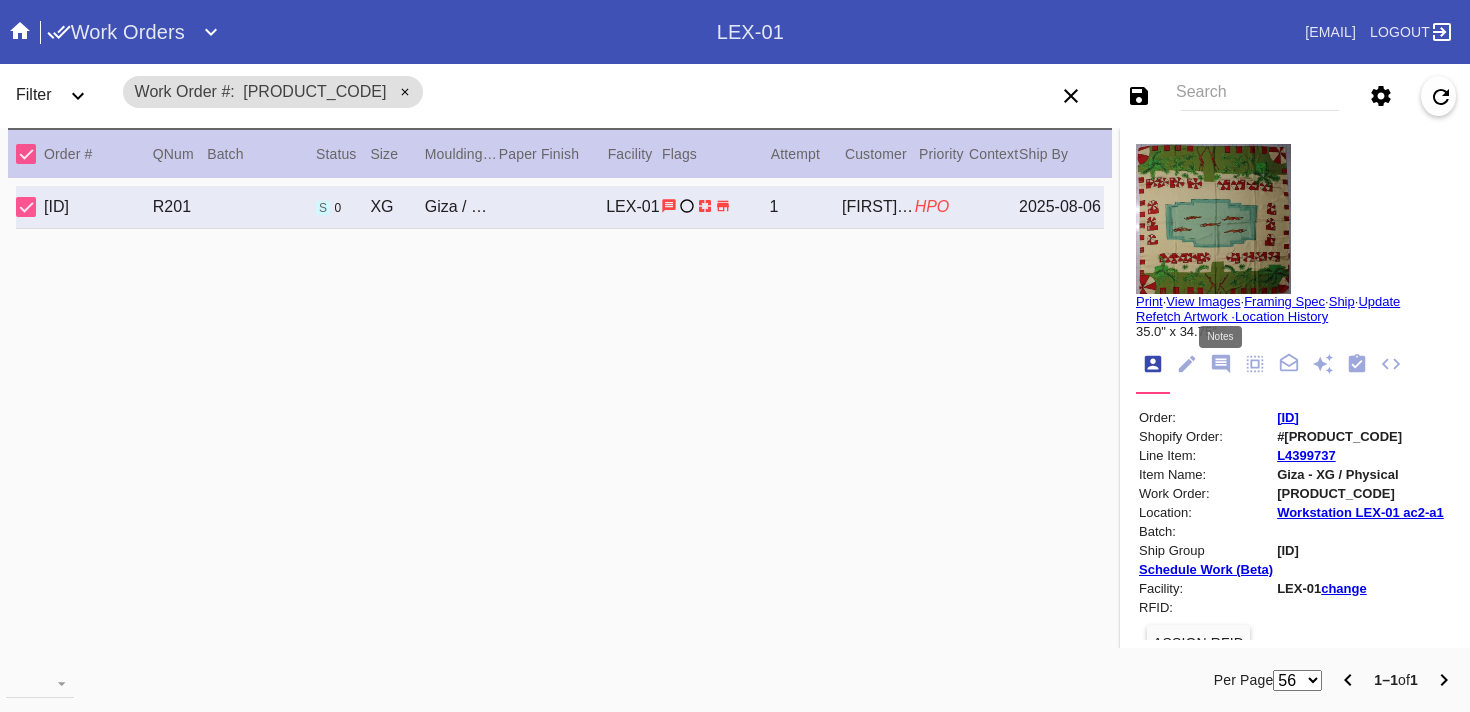 click 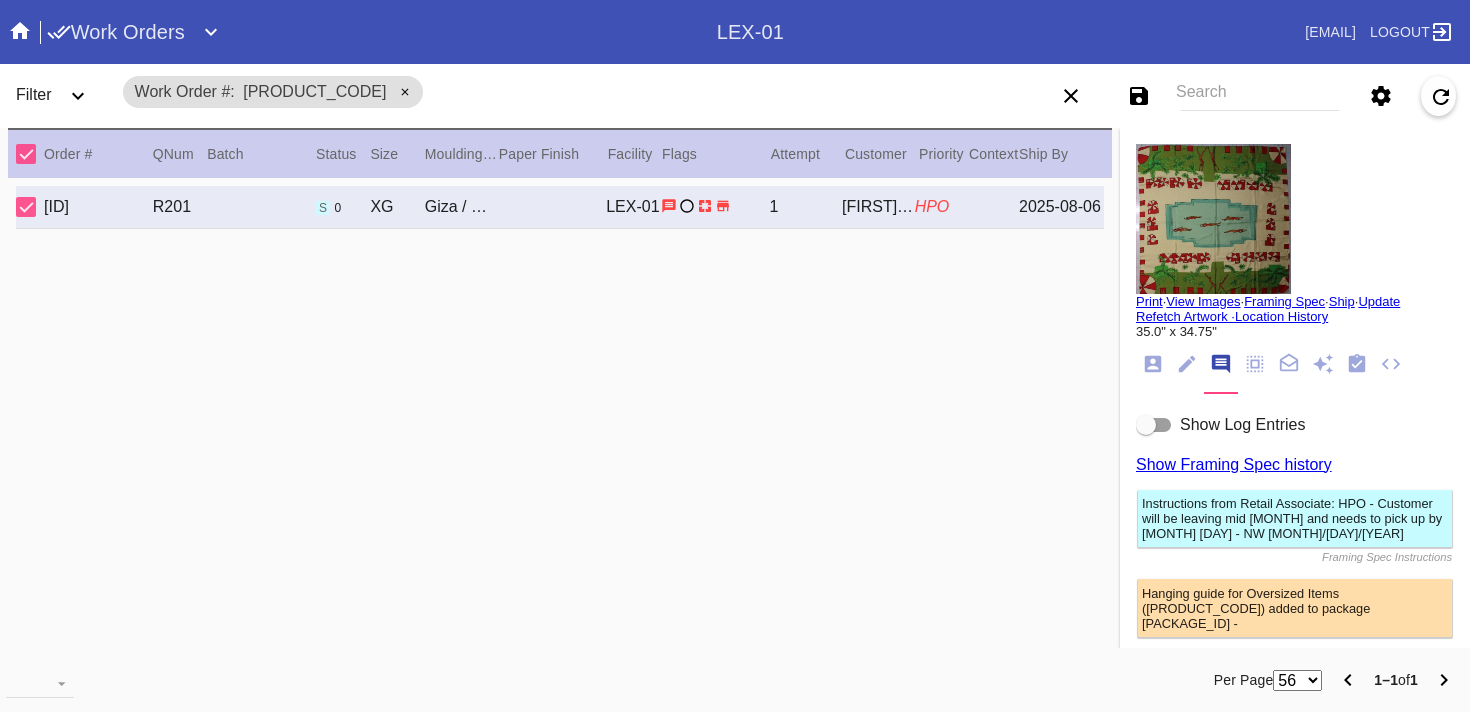 scroll, scrollTop: 194, scrollLeft: 0, axis: vertical 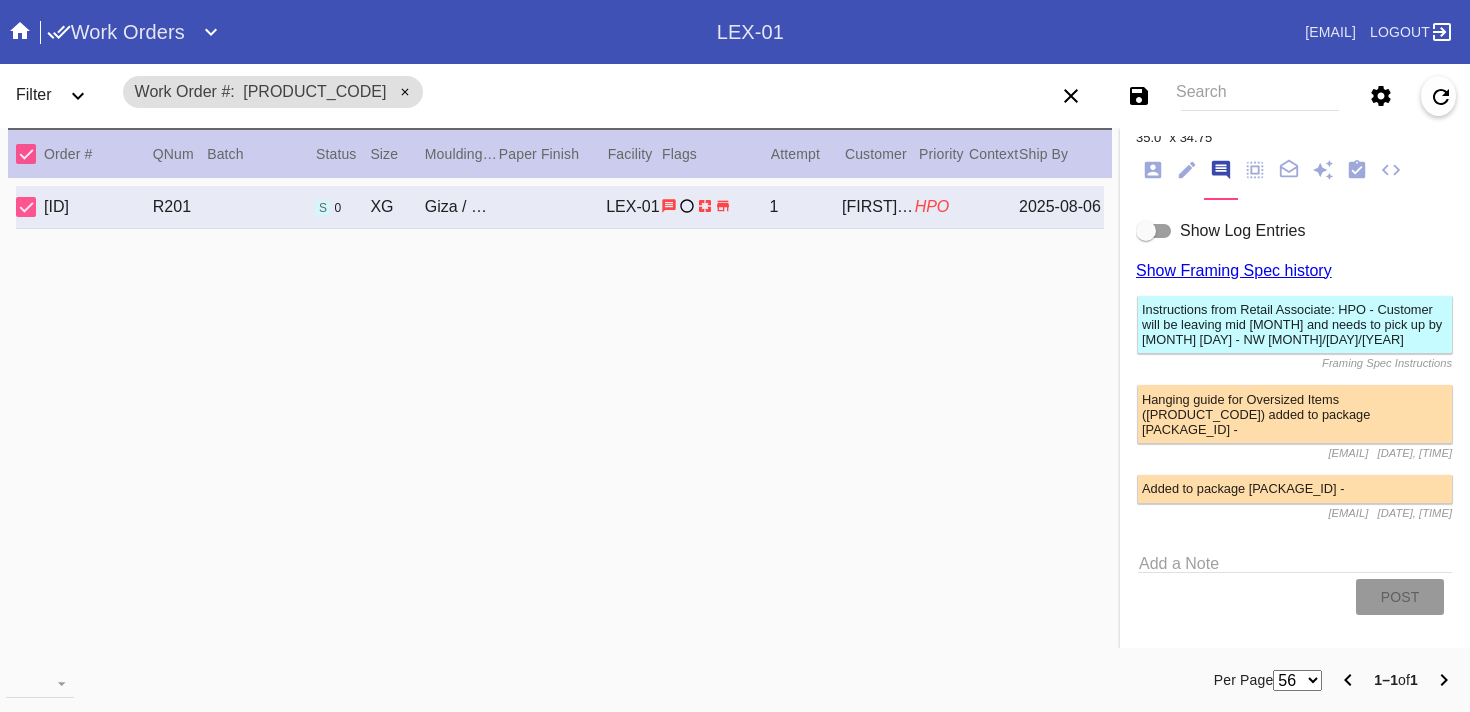 click at bounding box center [1146, 231] 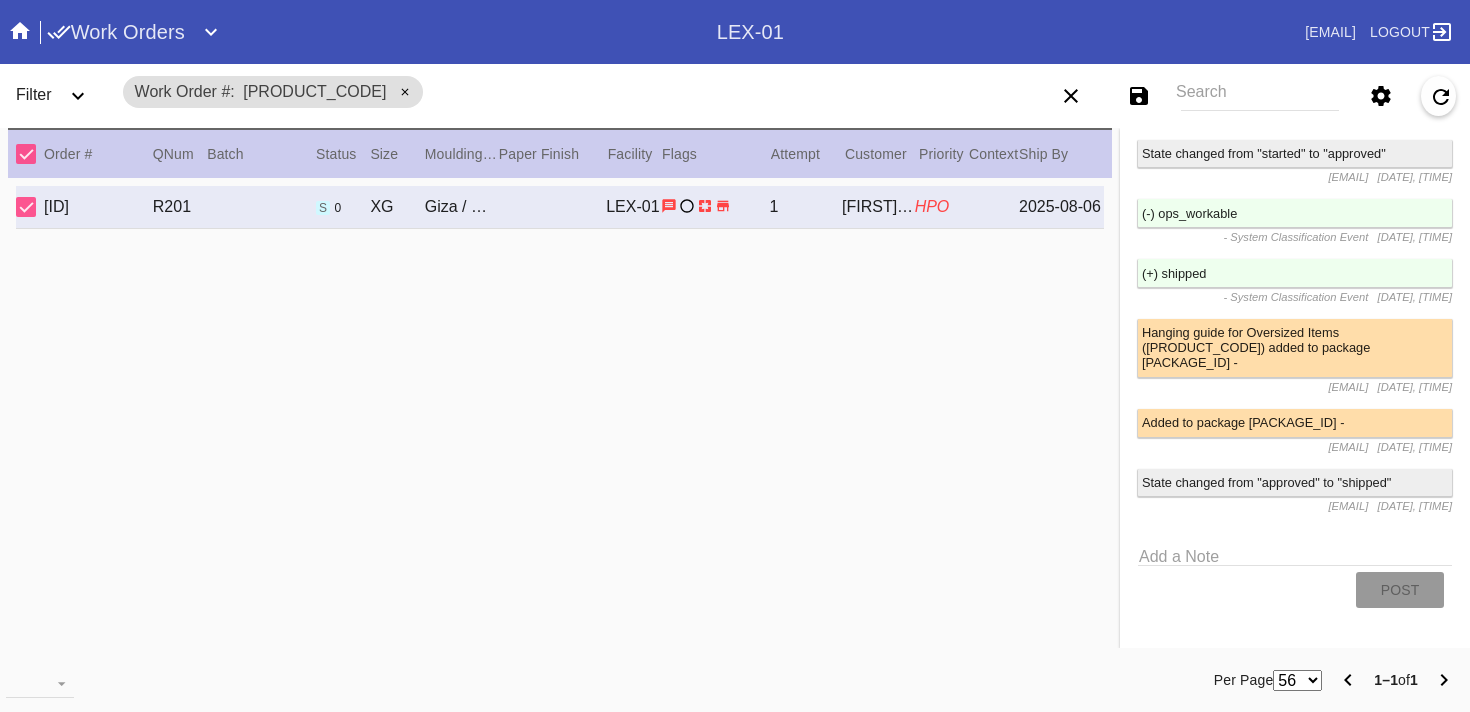 scroll, scrollTop: 4741, scrollLeft: 0, axis: vertical 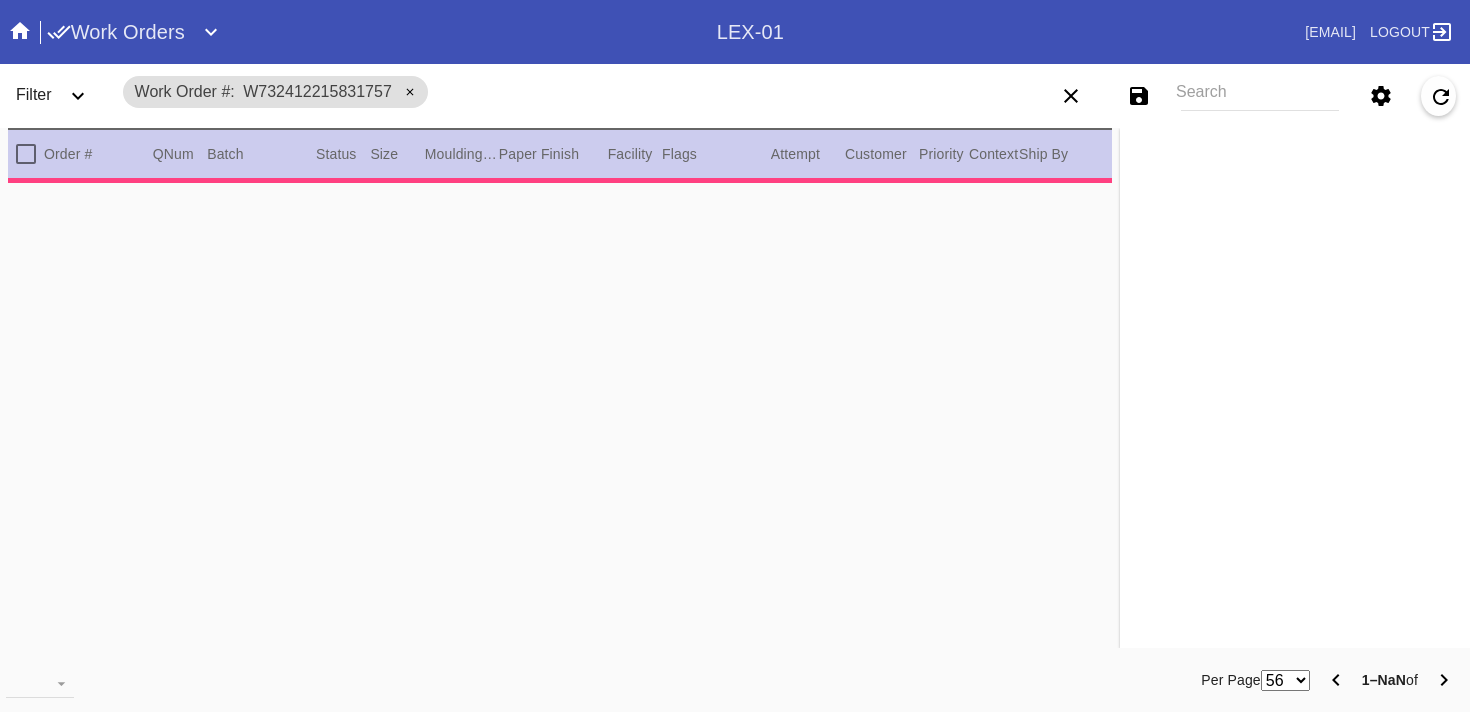 type on "1.5" 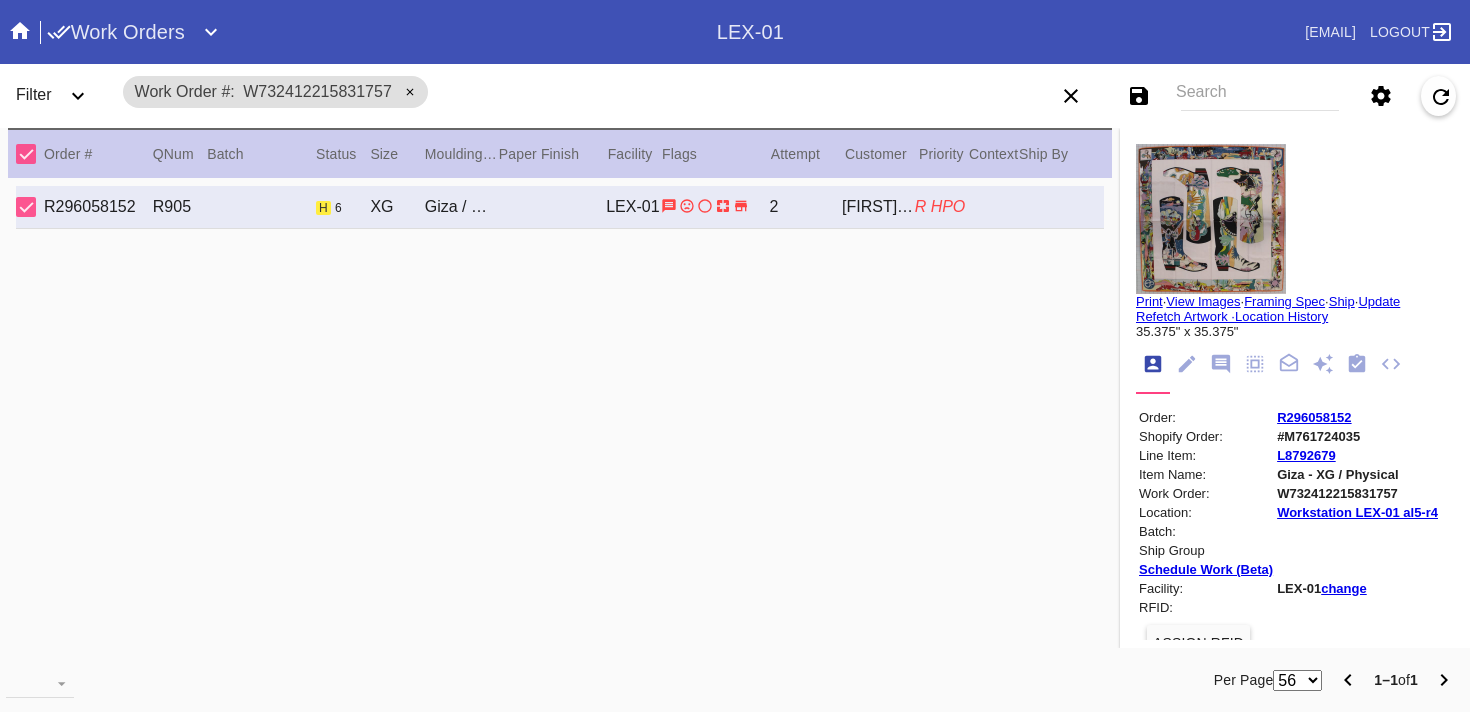 click 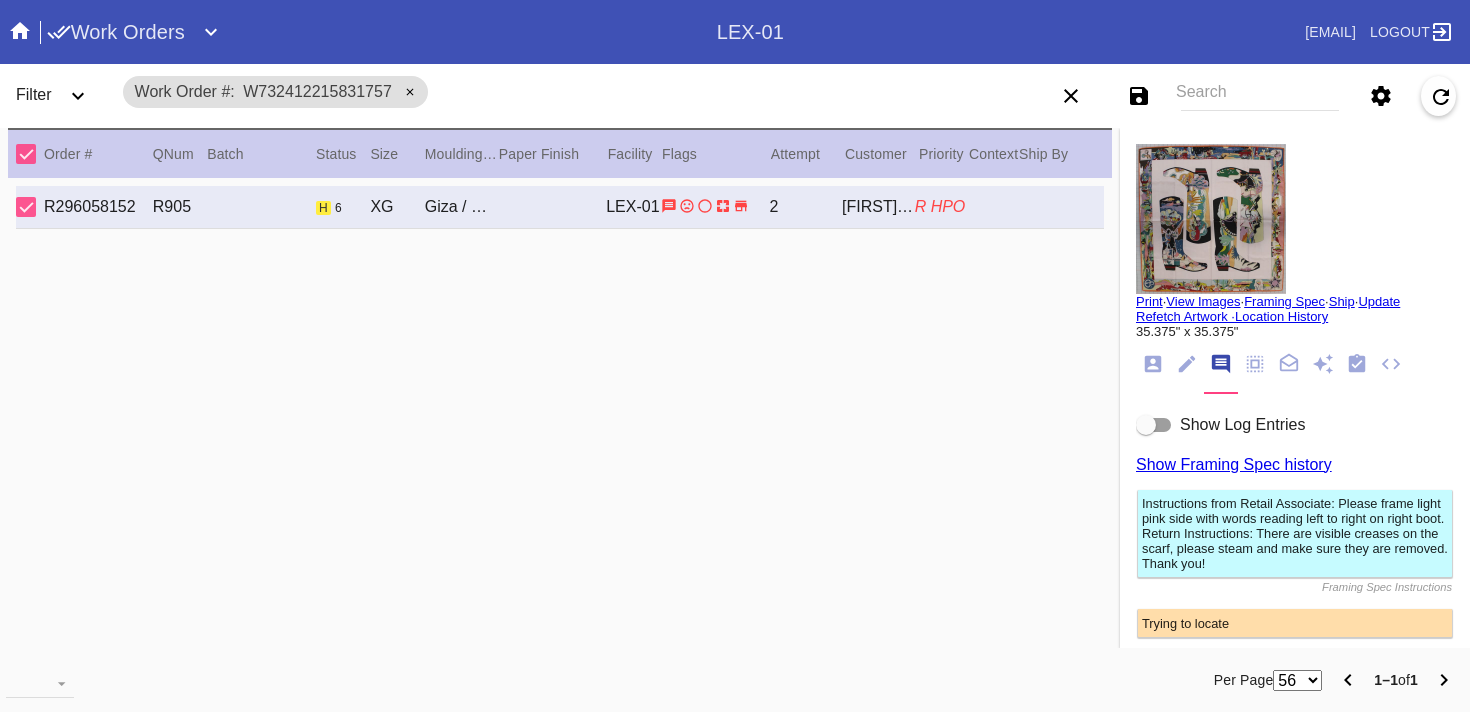 click at bounding box center [1146, 425] 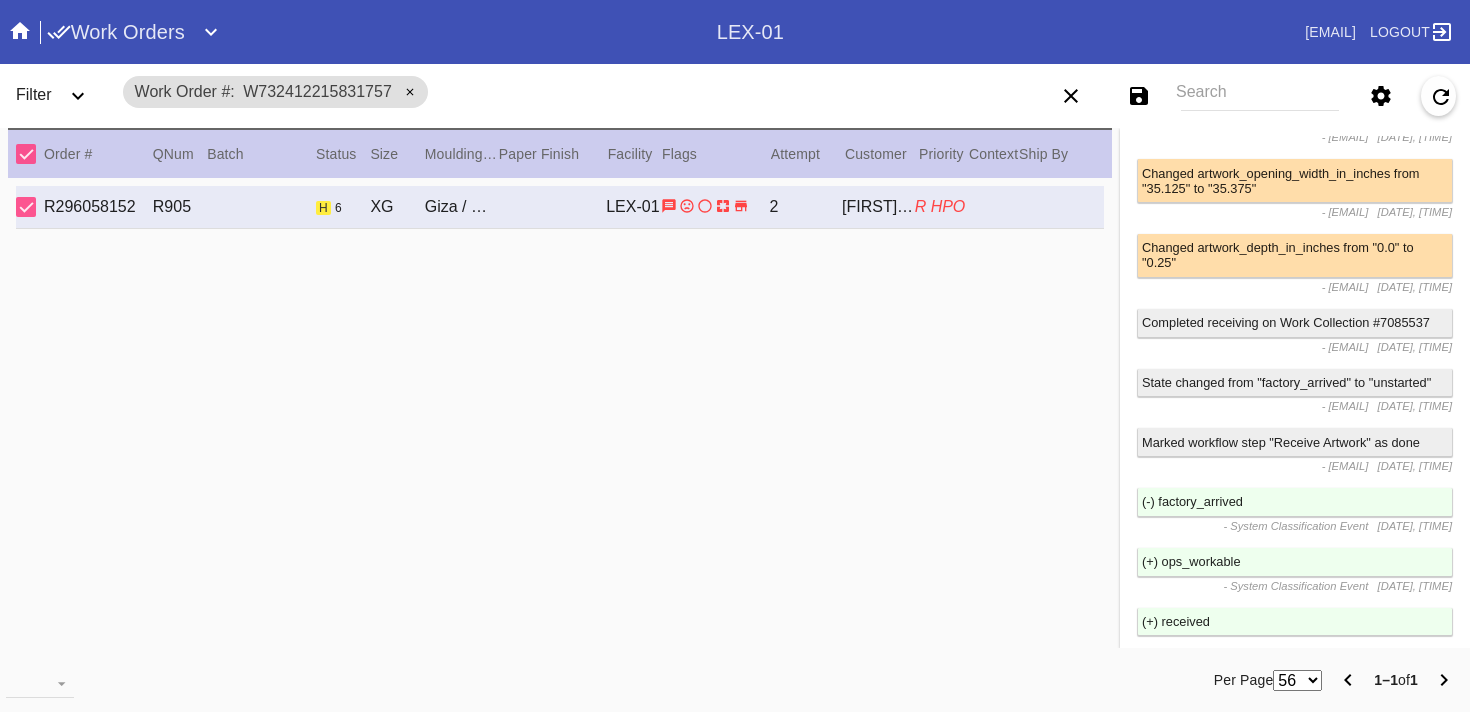 scroll, scrollTop: 3127, scrollLeft: 0, axis: vertical 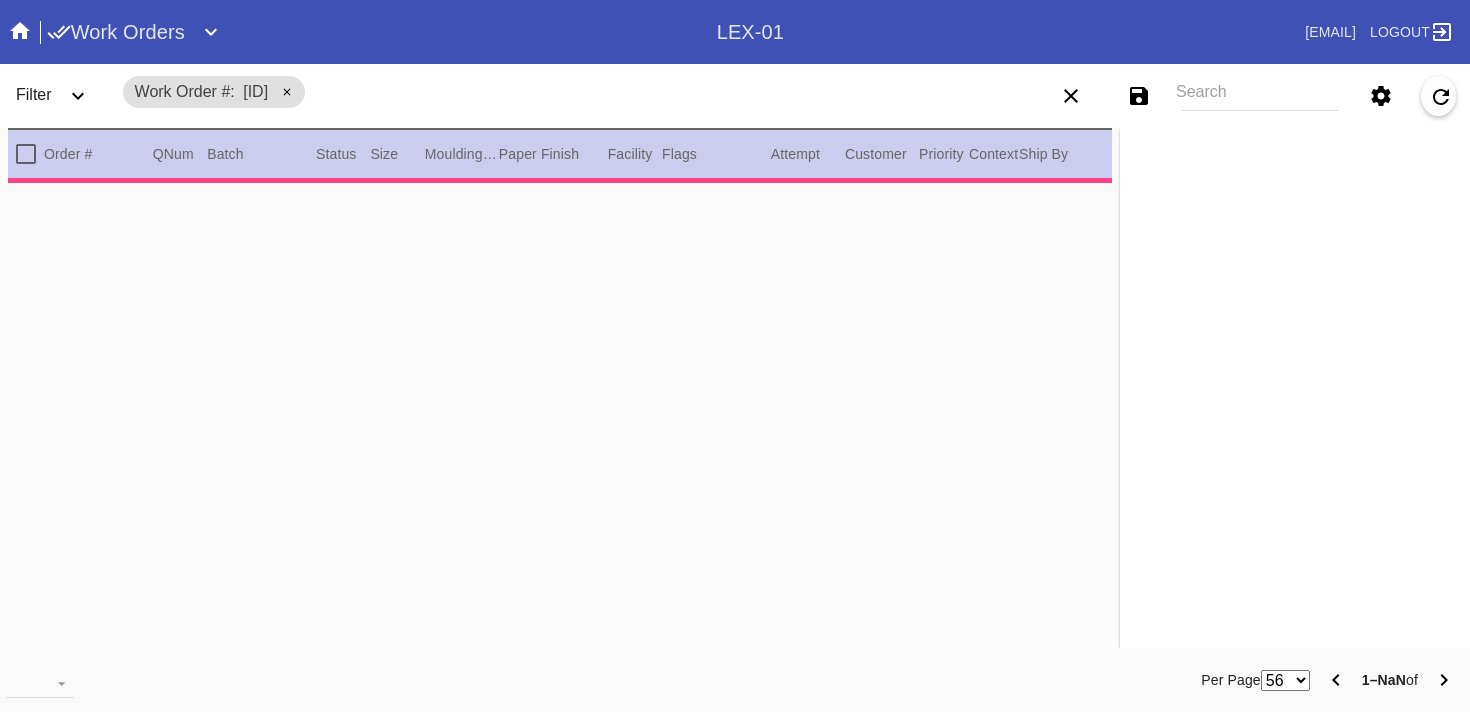 type on "1.5" 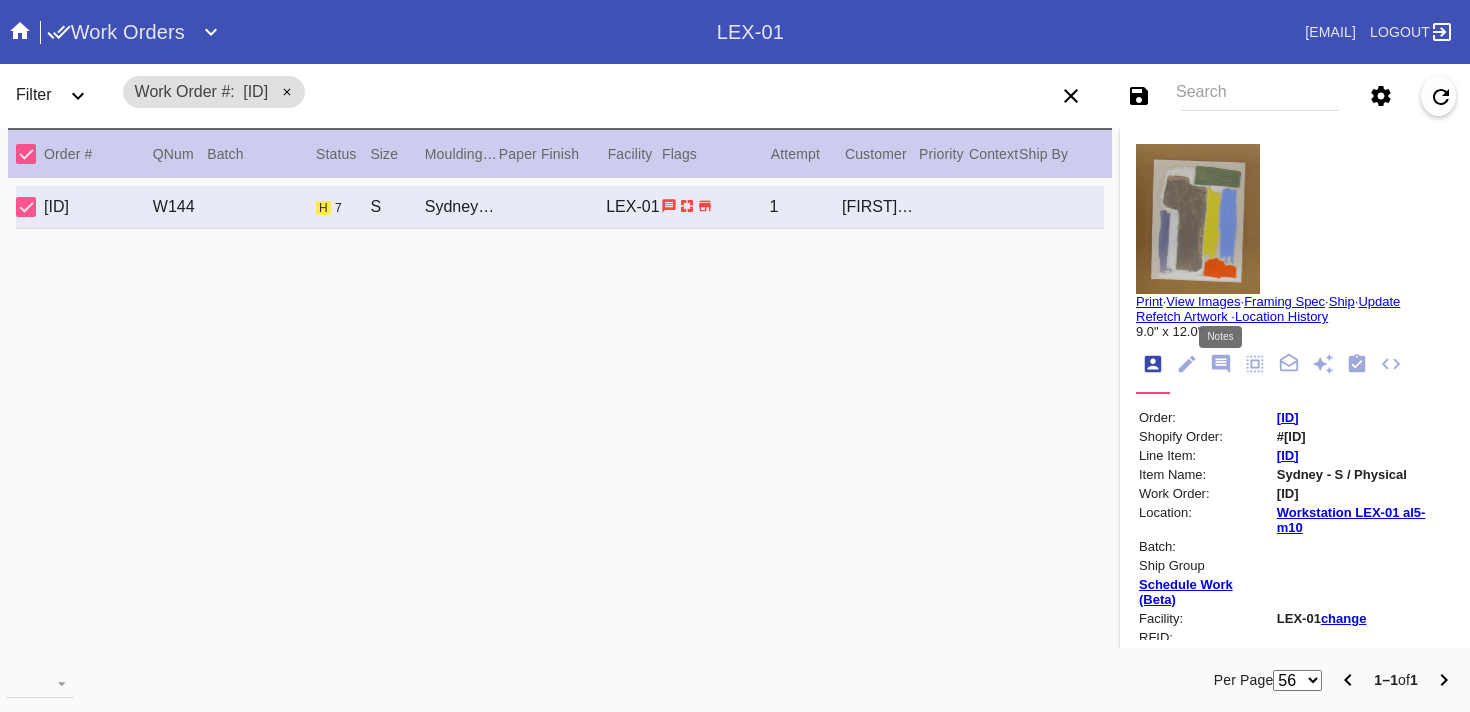 click 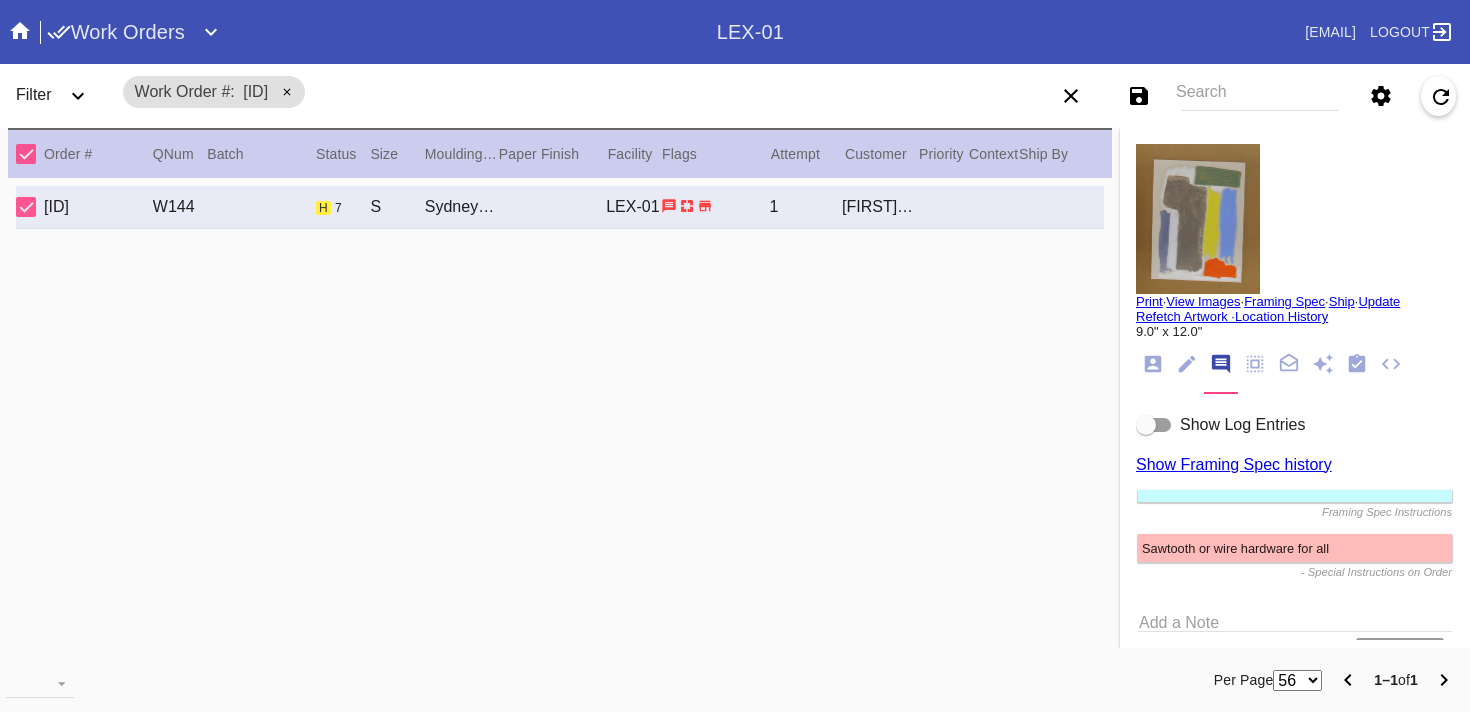click at bounding box center (1154, 425) 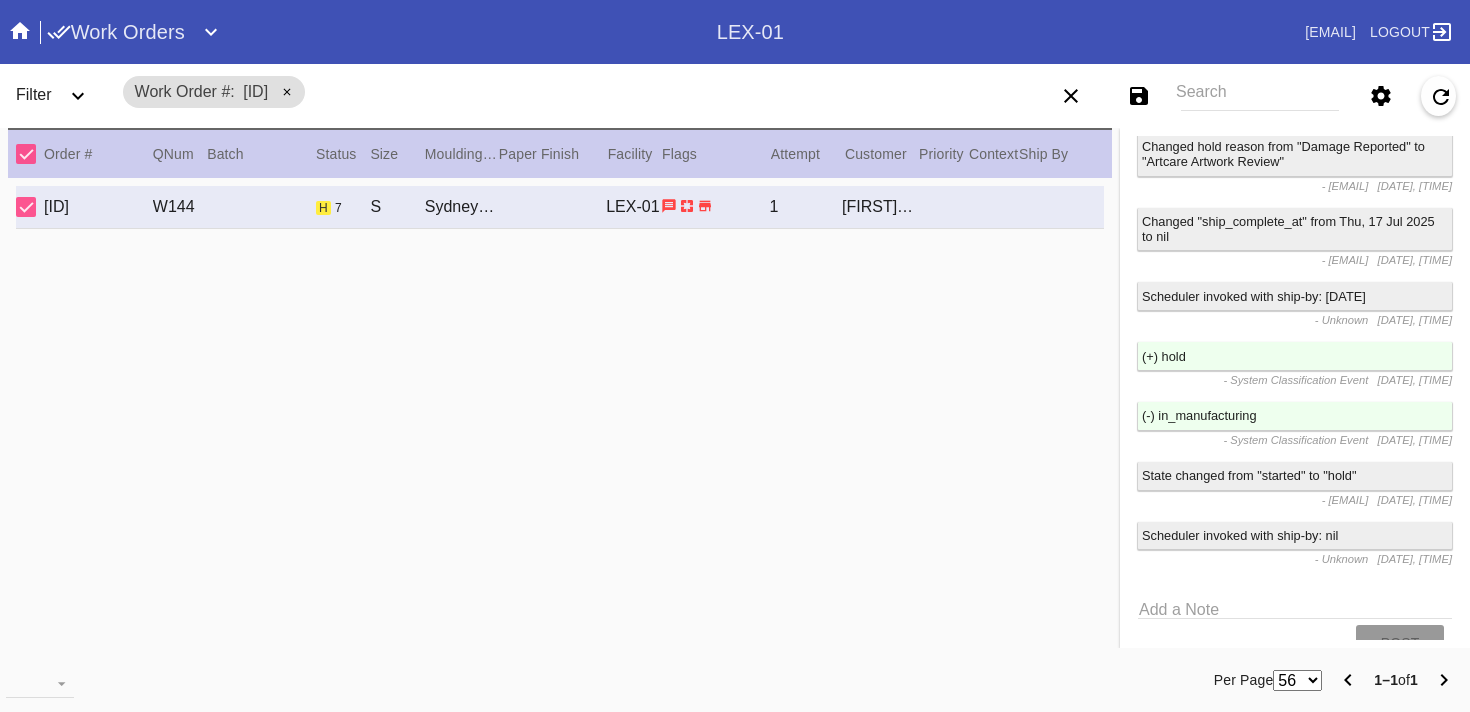 scroll, scrollTop: 3148, scrollLeft: 0, axis: vertical 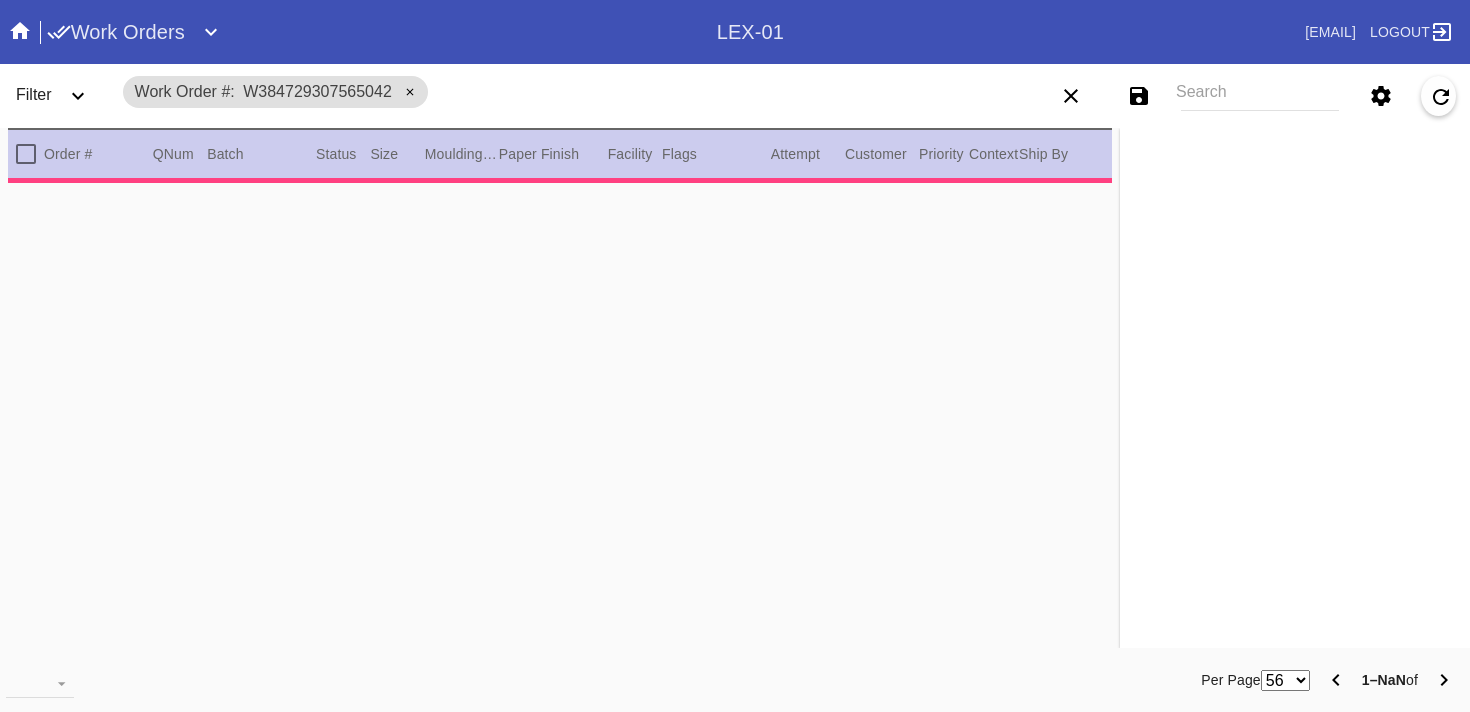 type on "2.0" 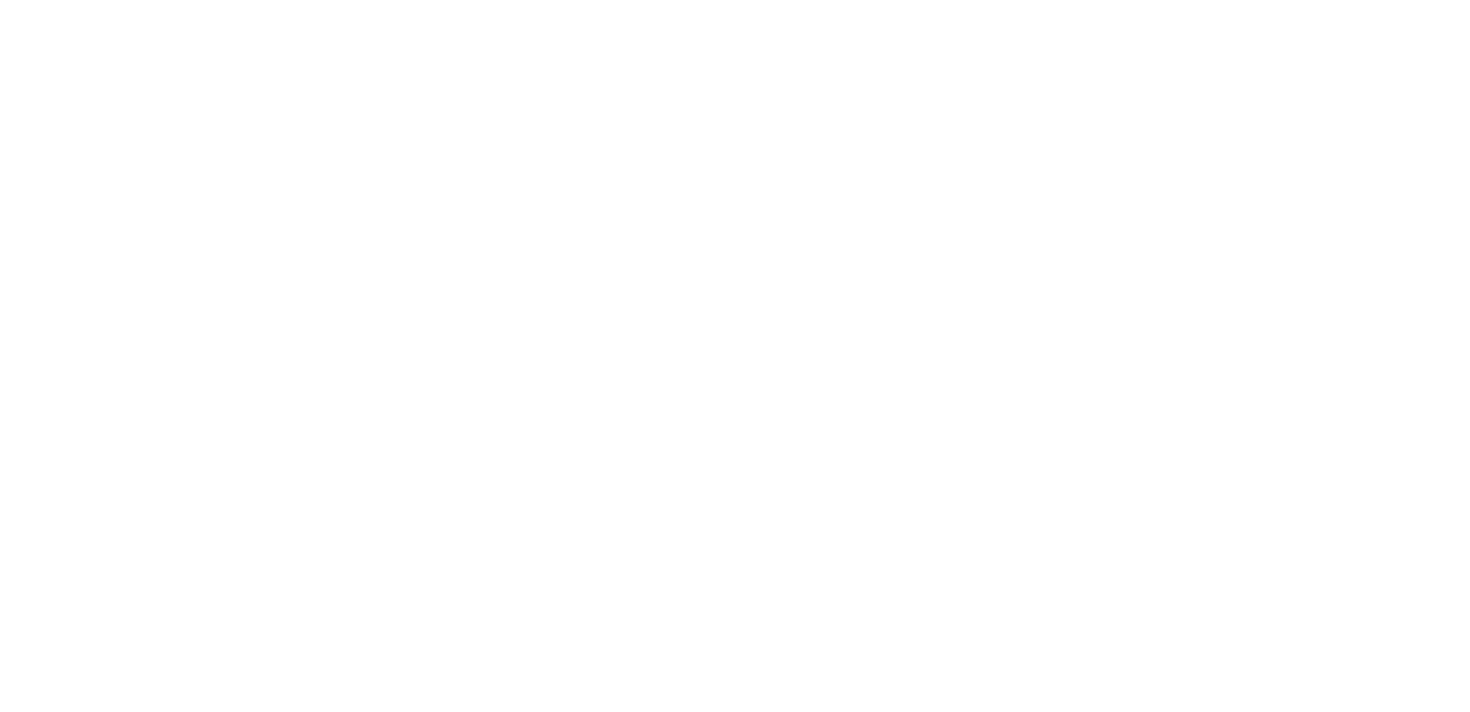 scroll, scrollTop: 0, scrollLeft: 0, axis: both 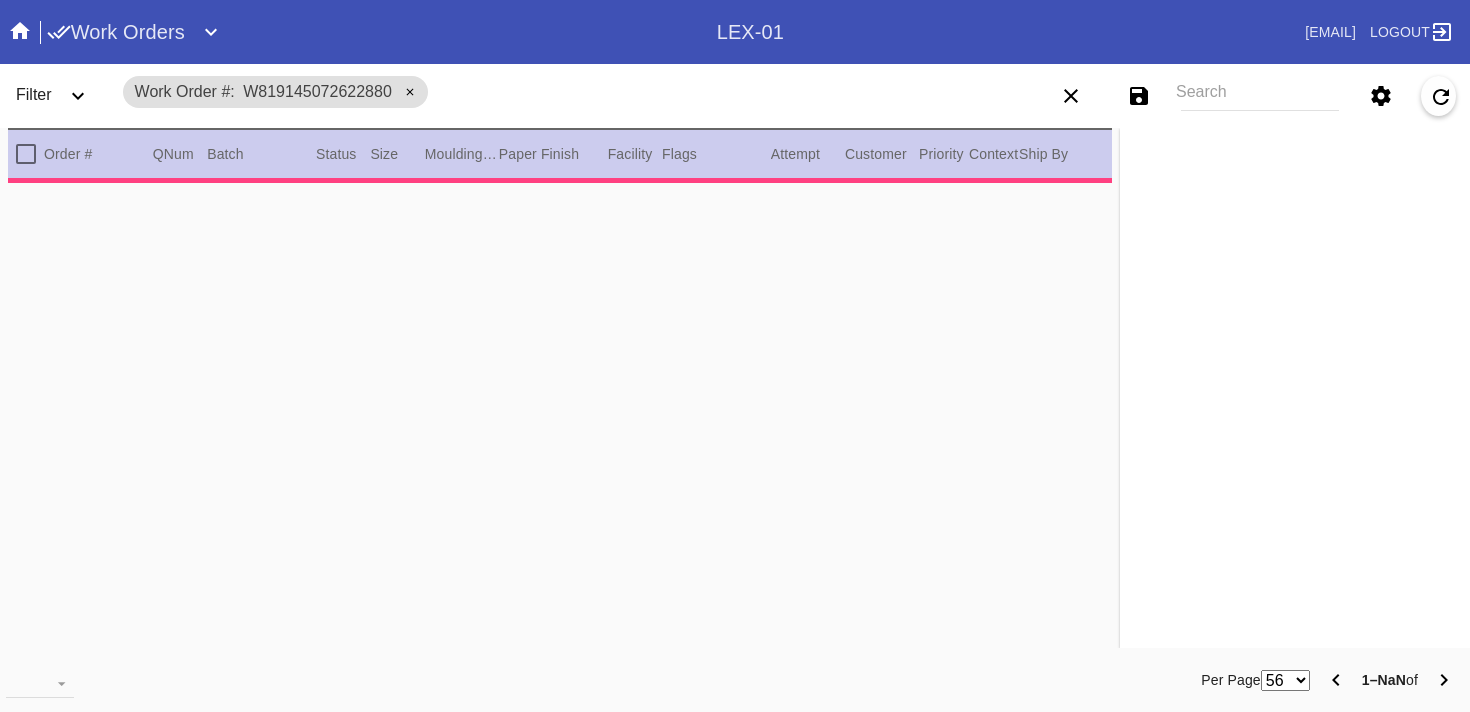 type on "1.5" 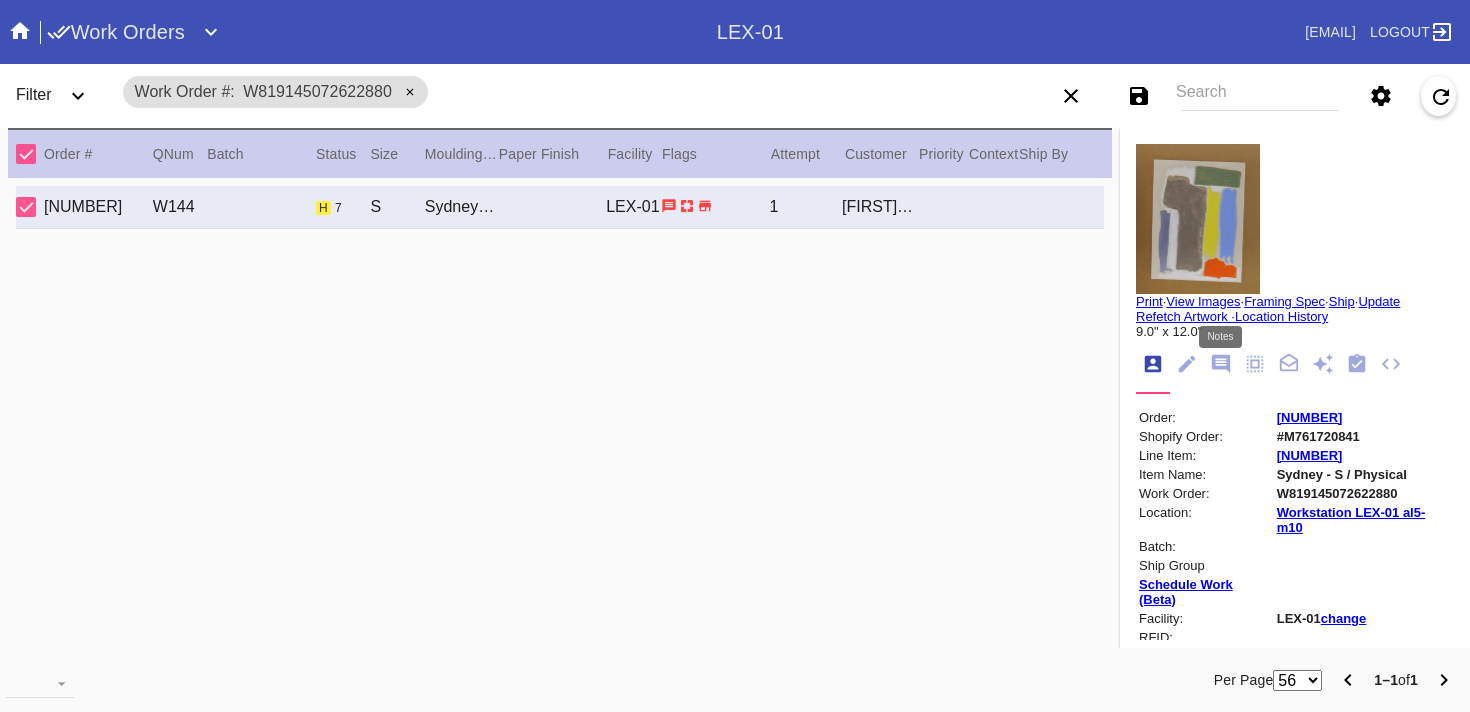 click 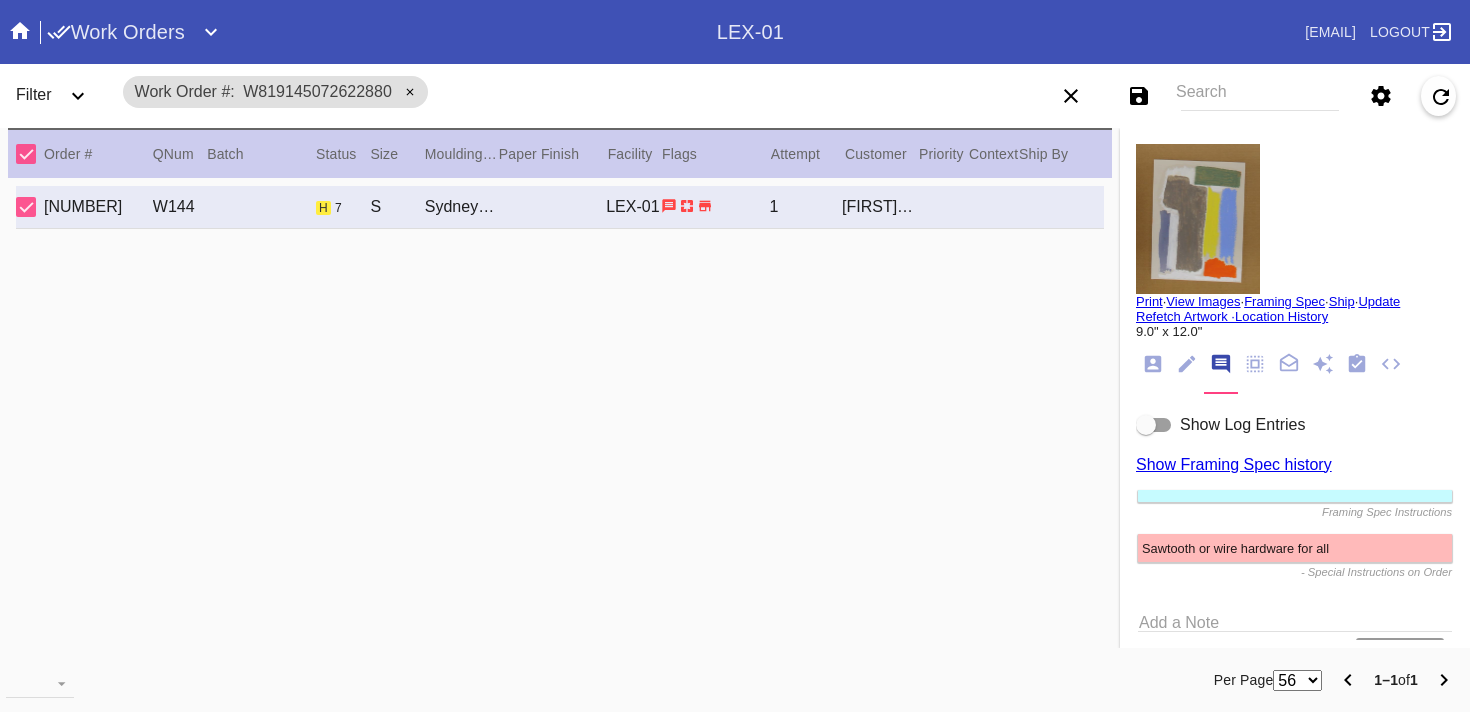 click at bounding box center [1146, 425] 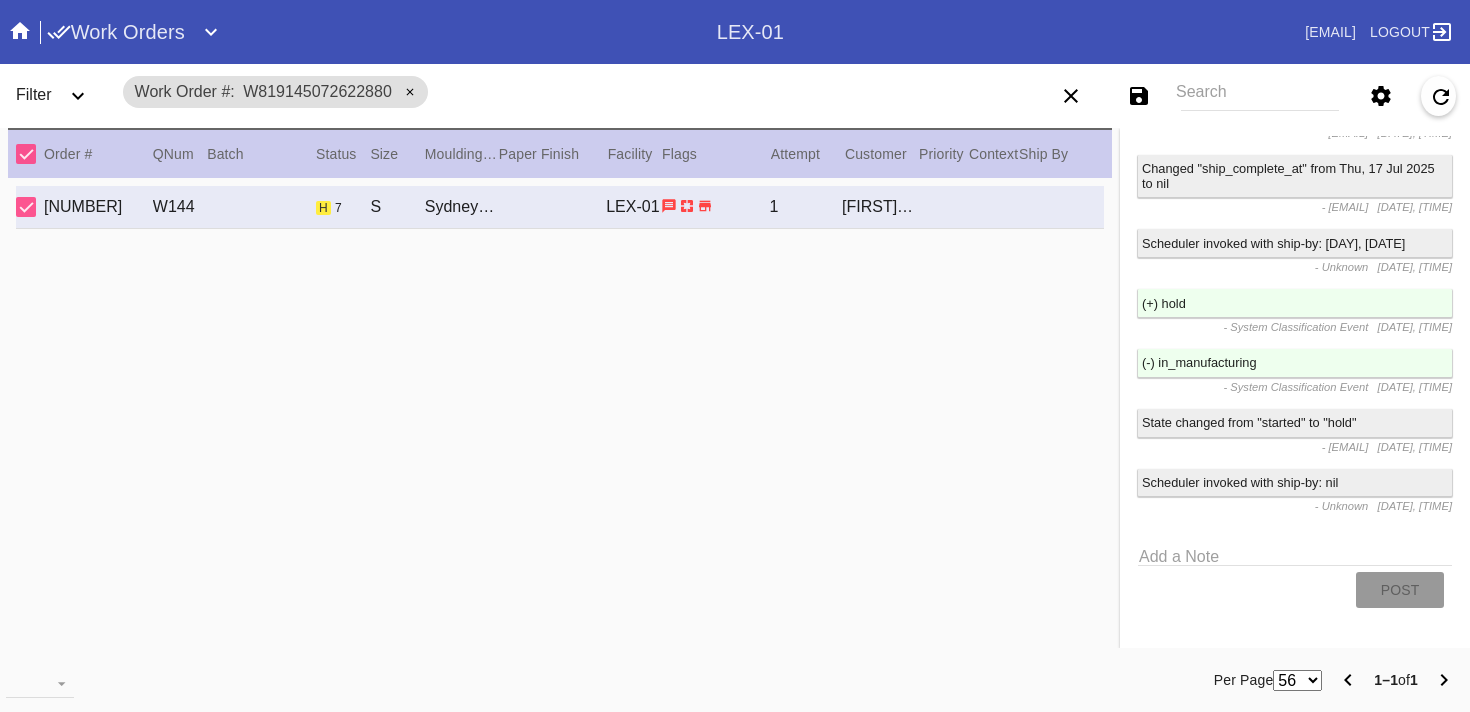 scroll, scrollTop: 3301, scrollLeft: 0, axis: vertical 